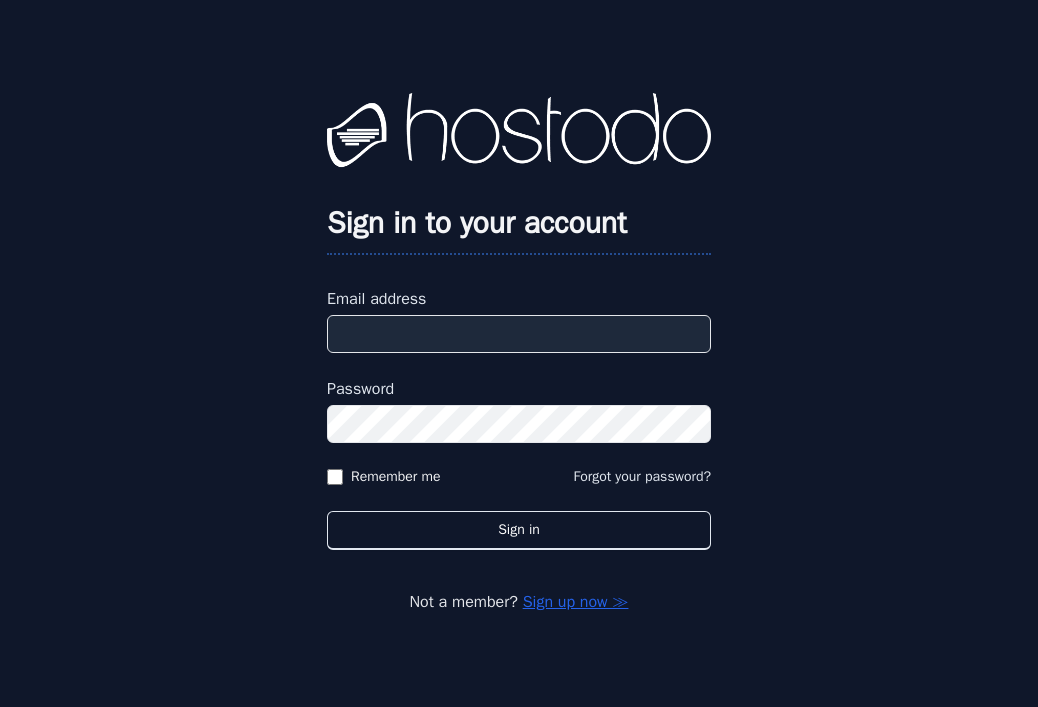 scroll, scrollTop: 0, scrollLeft: 0, axis: both 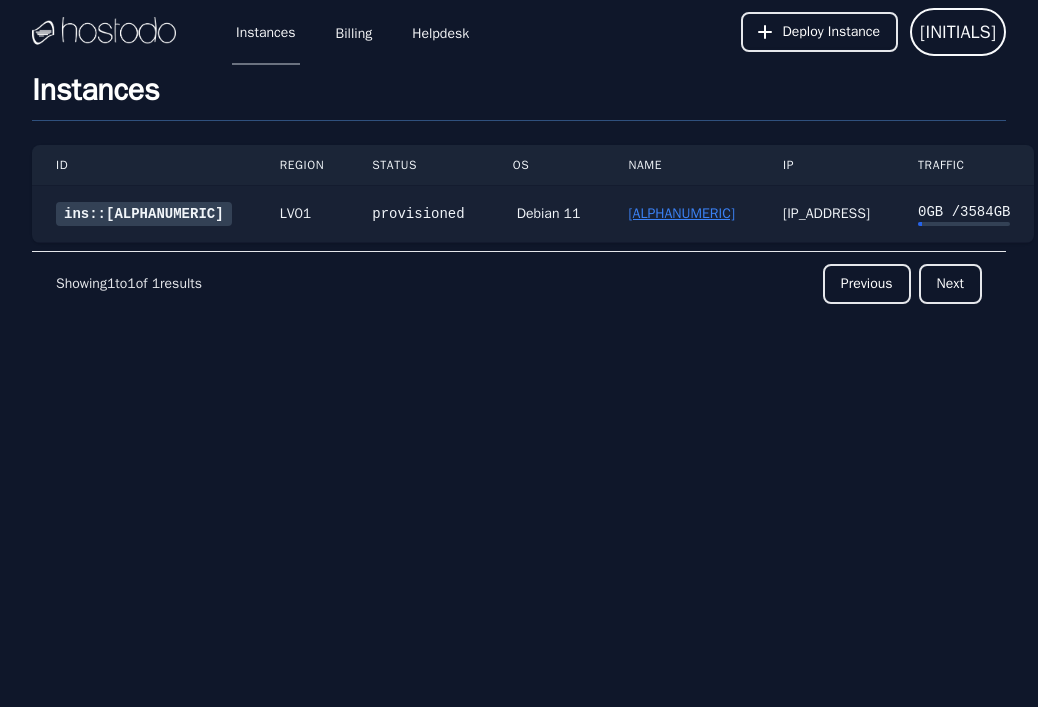 click on "us-2023bf-k512m1c12gn-lv01-7b2223" at bounding box center [681, 213] 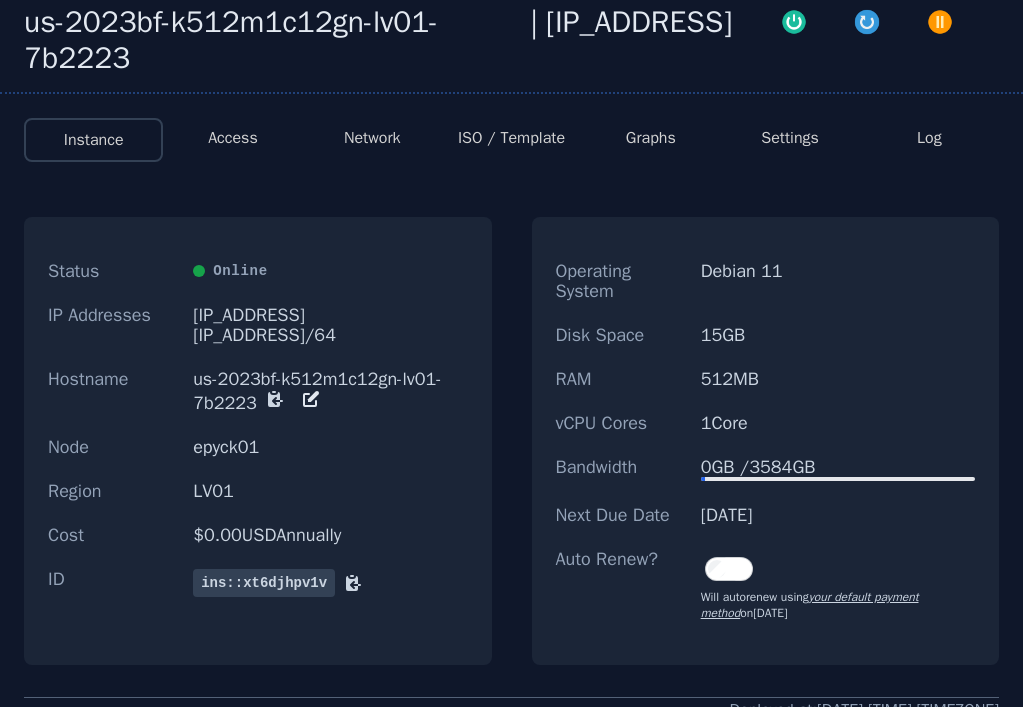 scroll, scrollTop: 100, scrollLeft: 0, axis: vertical 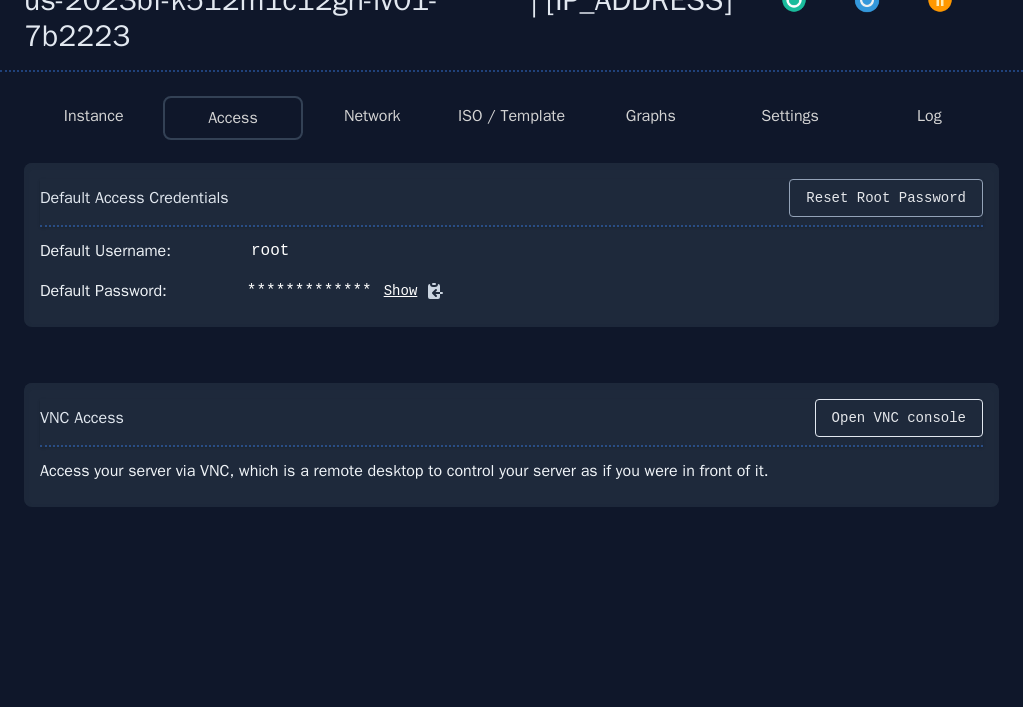 click on "Reset Root Password" at bounding box center [886, 198] 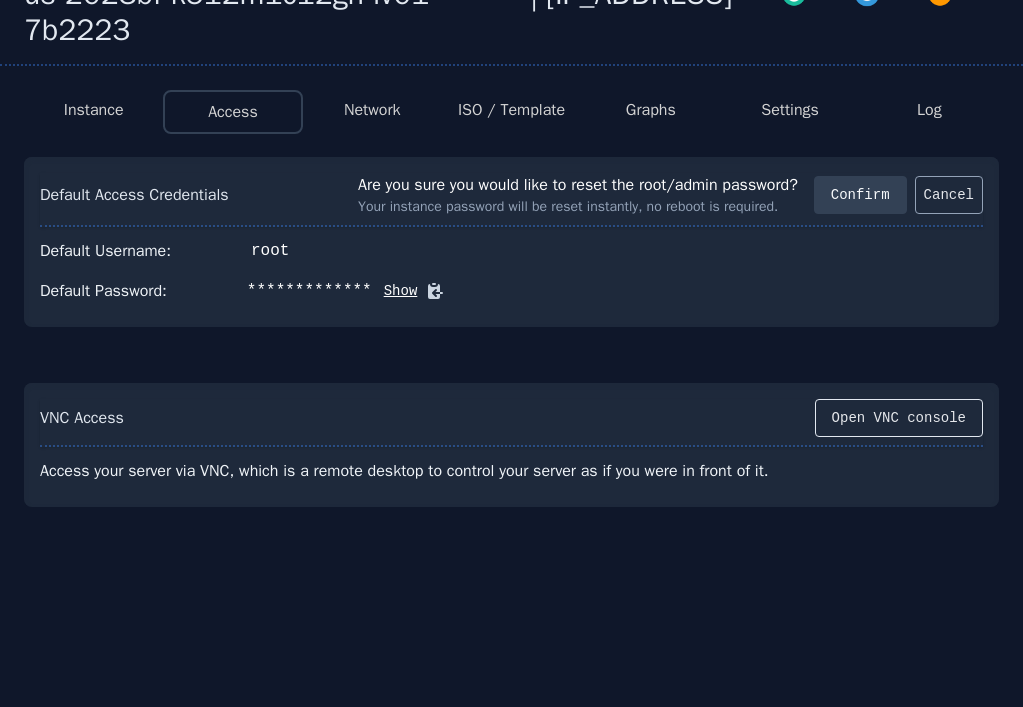 click on "Cancel" at bounding box center (949, 195) 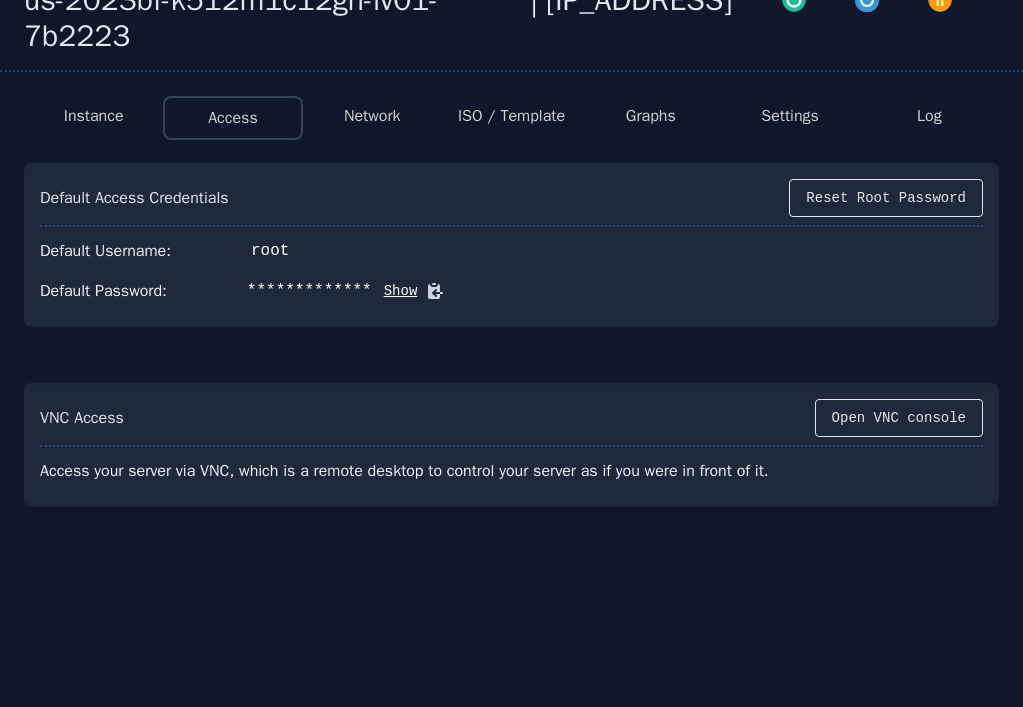 click on "ISO / Template" at bounding box center [511, 116] 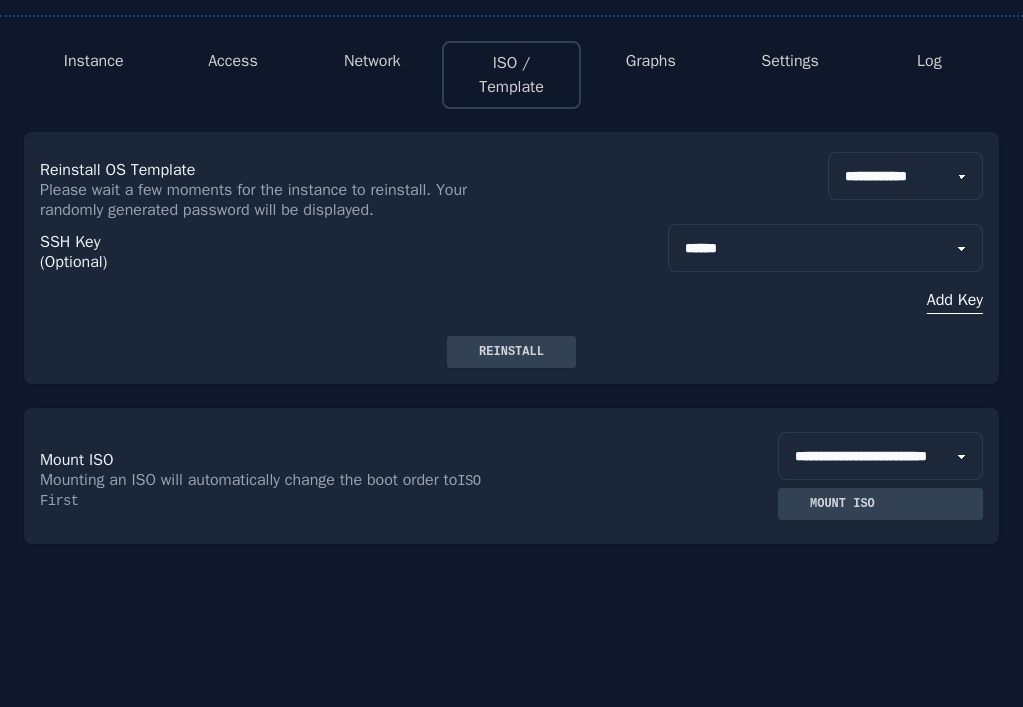 scroll, scrollTop: 194, scrollLeft: 0, axis: vertical 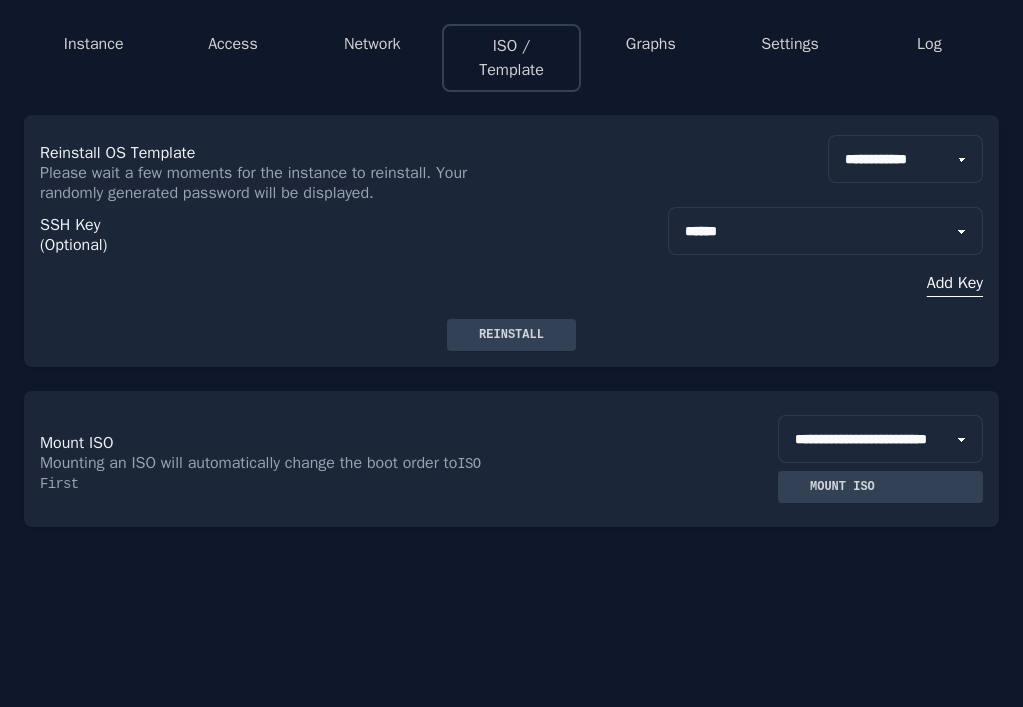 click on "**********" at bounding box center [905, 159] 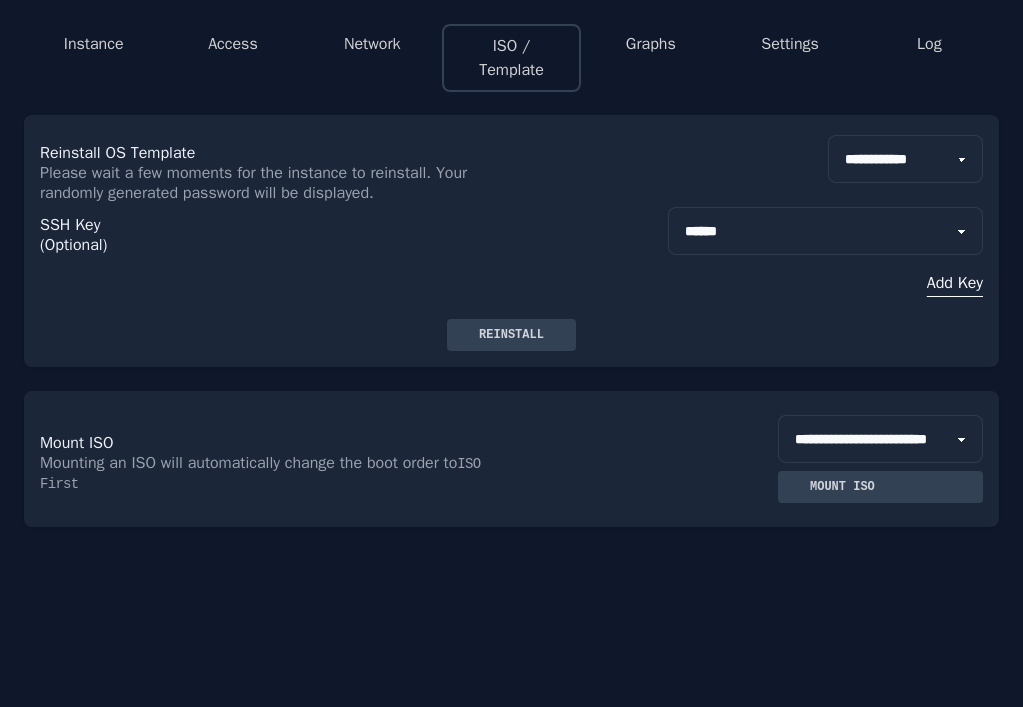 click on "Reinstall OS Template Please wait a few moments for the instance to reinstall. Your randomly generated password will be displayed. [PASSWORD] [PASSWORD] [PASSWORD] [PASSWORD] [PASSWORD] [PASSWORD] [PASSWORD] [PASSWORD] [PASSWORD] [PASSWORD] [PASSWORD] [PASSWORD] [PASSWORD] [PASSWORD] [PASSWORD] [PASSWORD] [PASSWORD] [PASSWORD]" at bounding box center (511, 169) 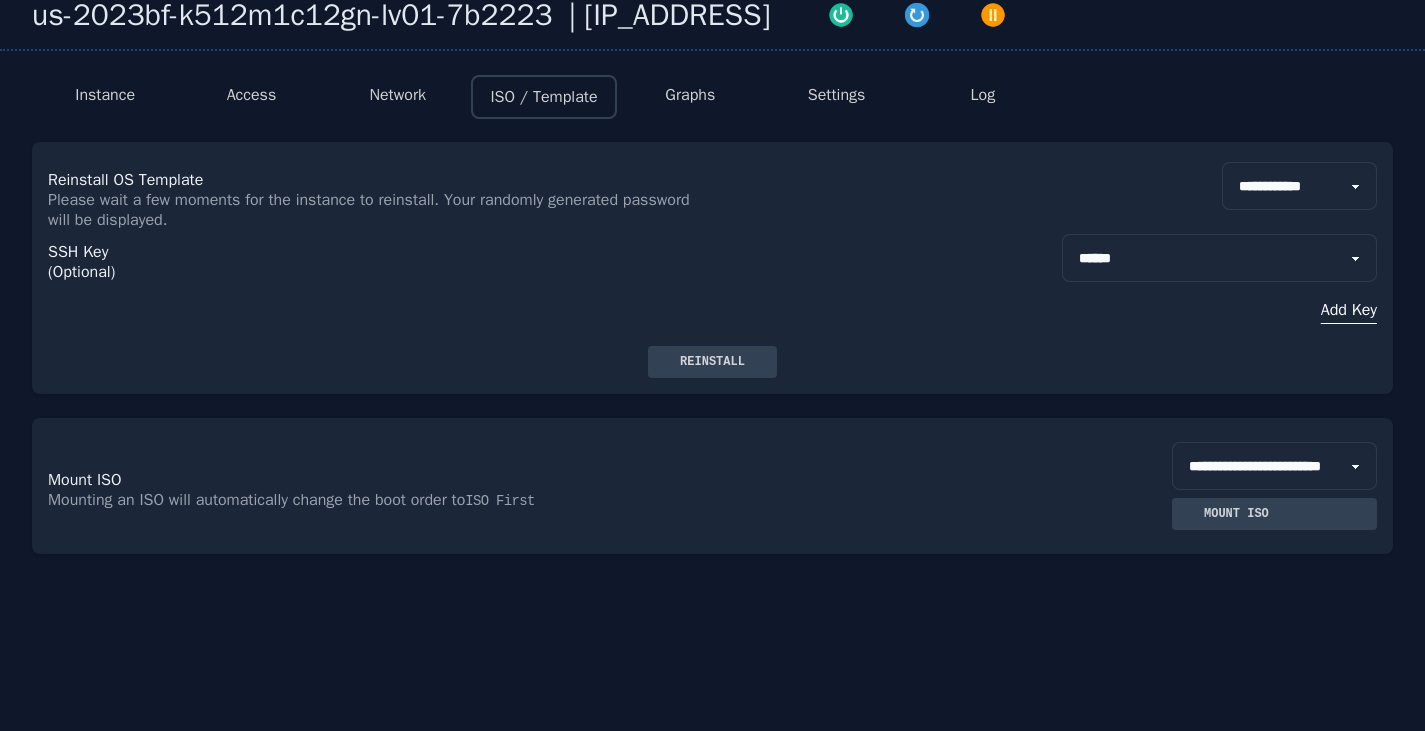 scroll, scrollTop: 0, scrollLeft: 0, axis: both 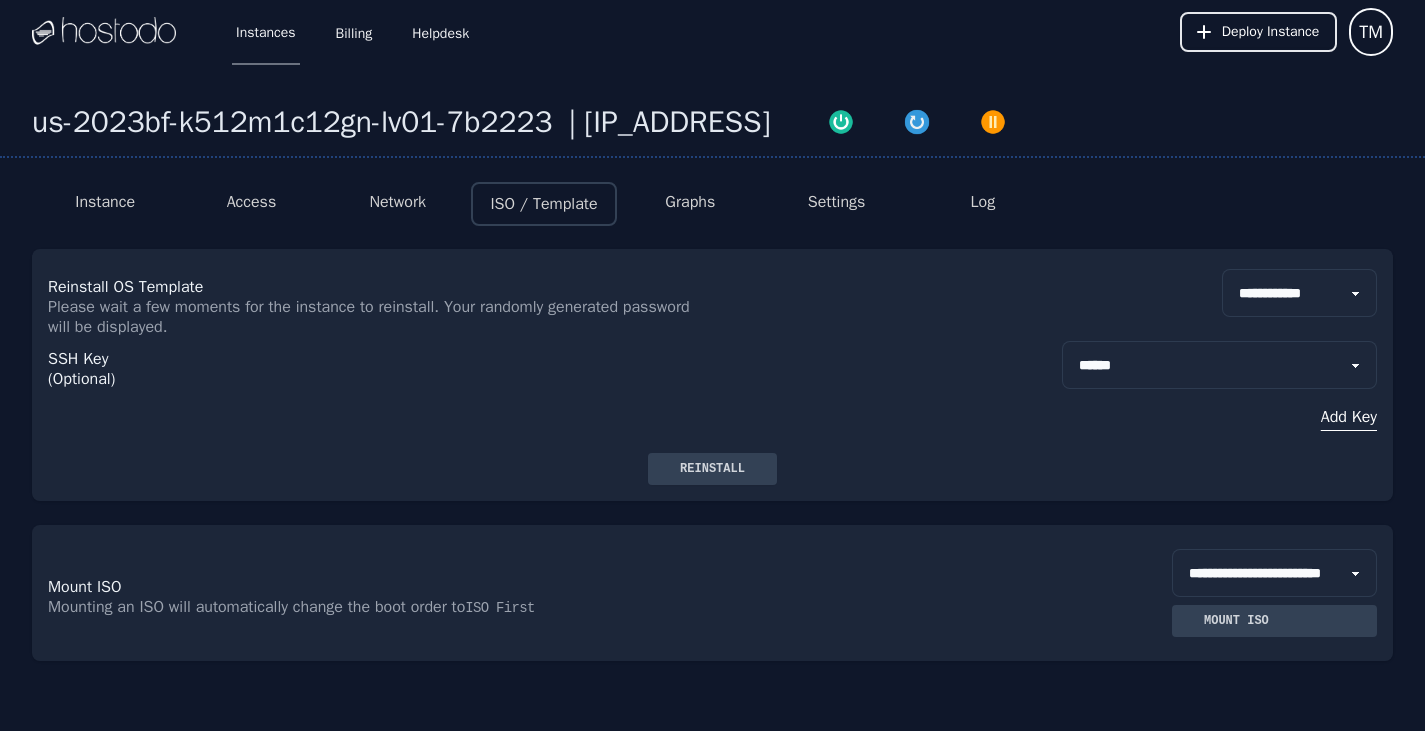 click on "Instance" at bounding box center [105, 202] 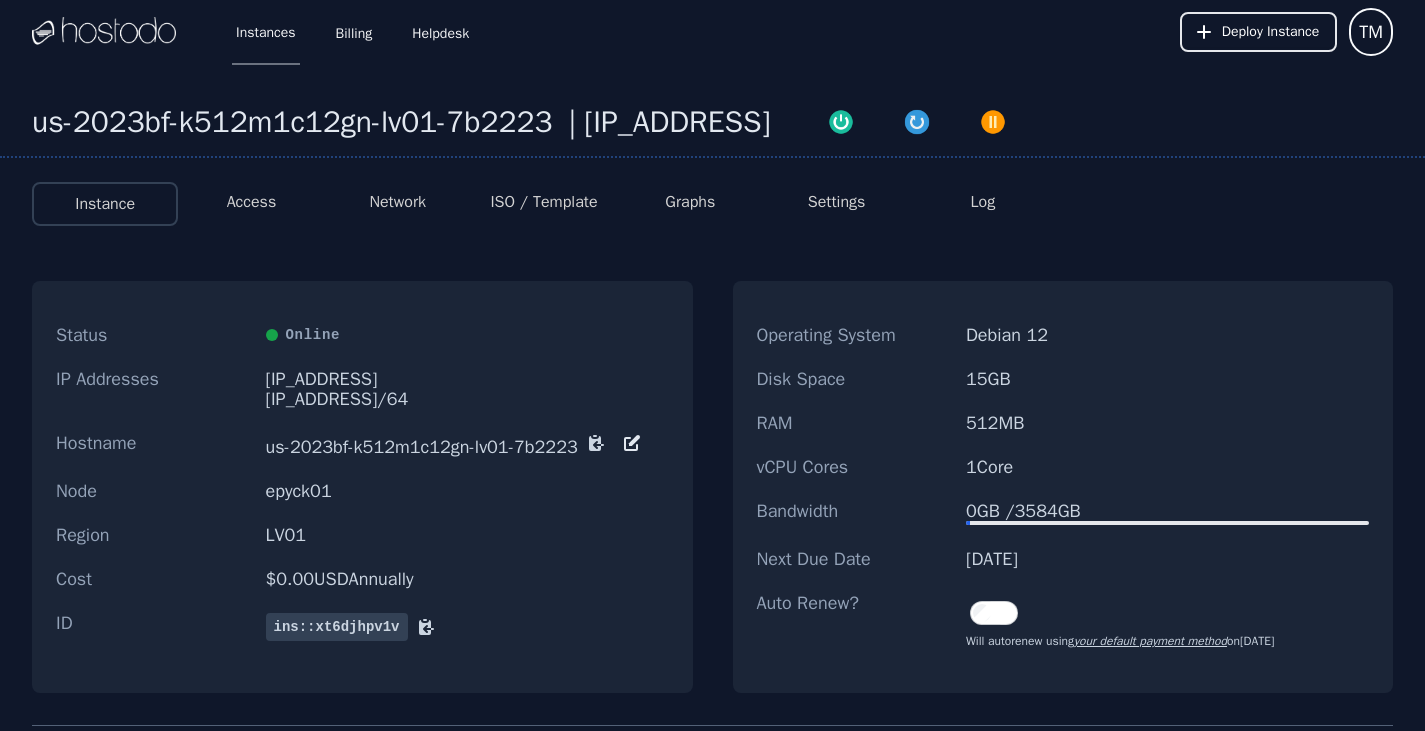 scroll, scrollTop: 100, scrollLeft: 0, axis: vertical 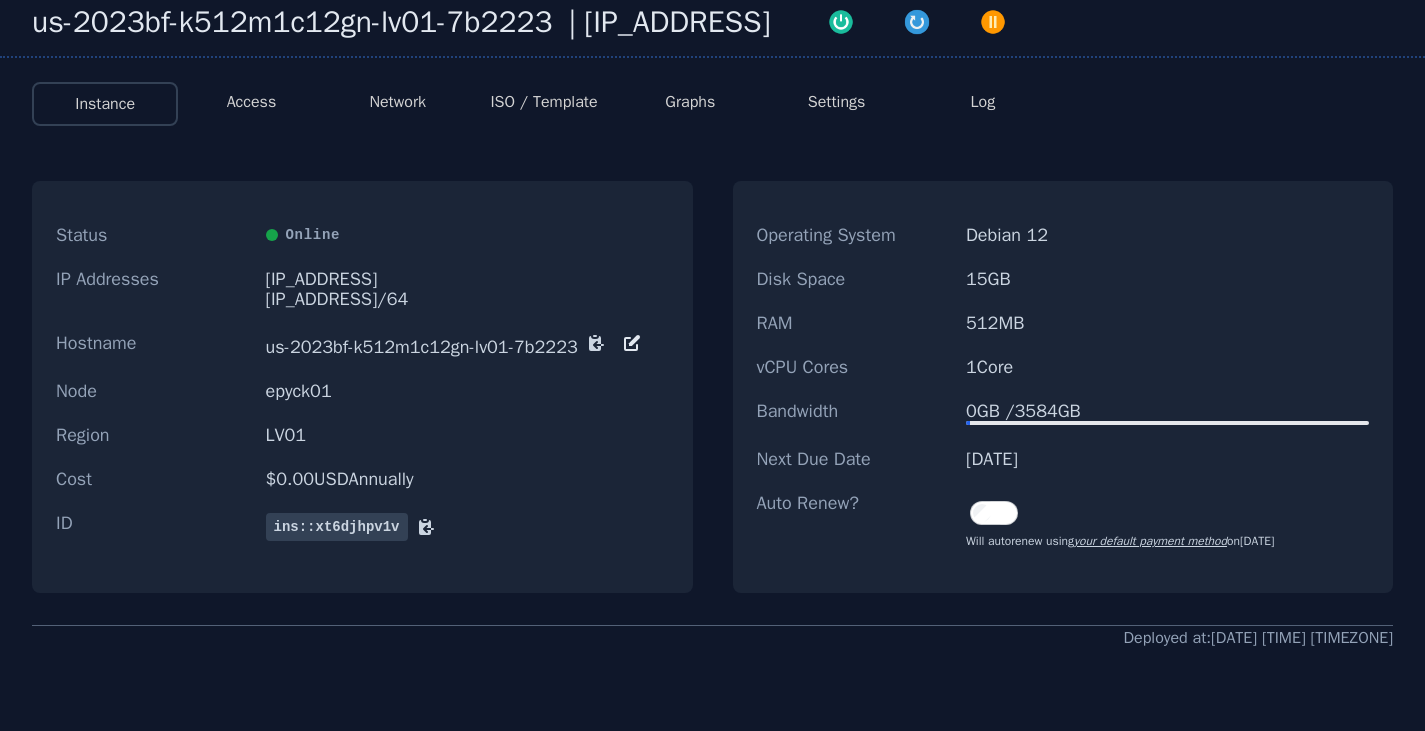 click on "Access" at bounding box center (252, 102) 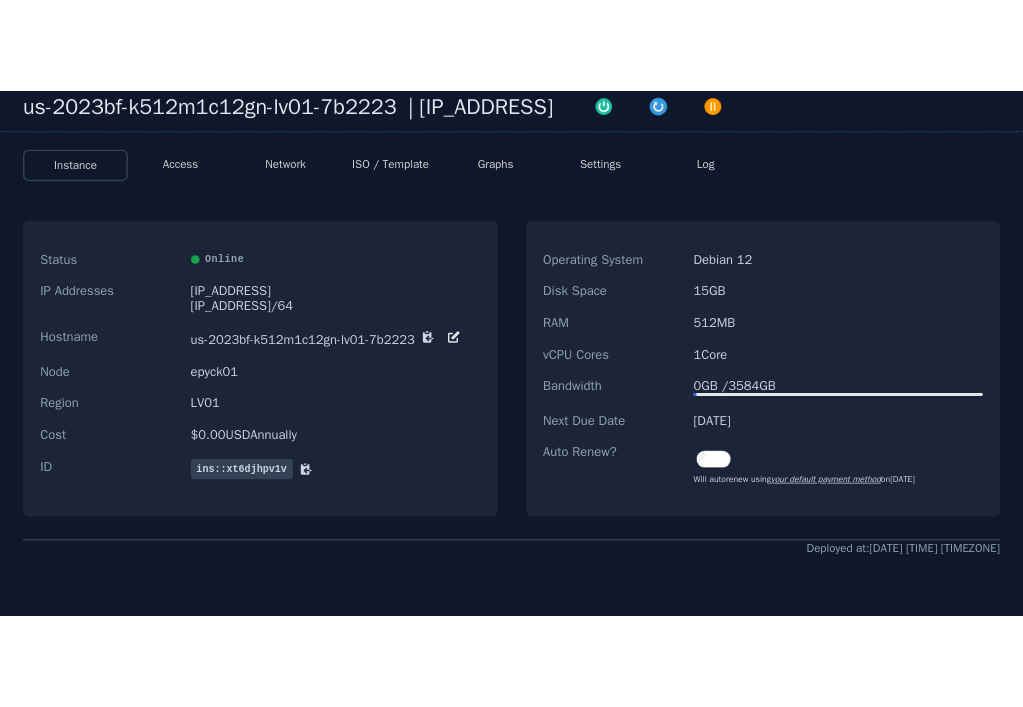 scroll, scrollTop: 0, scrollLeft: 0, axis: both 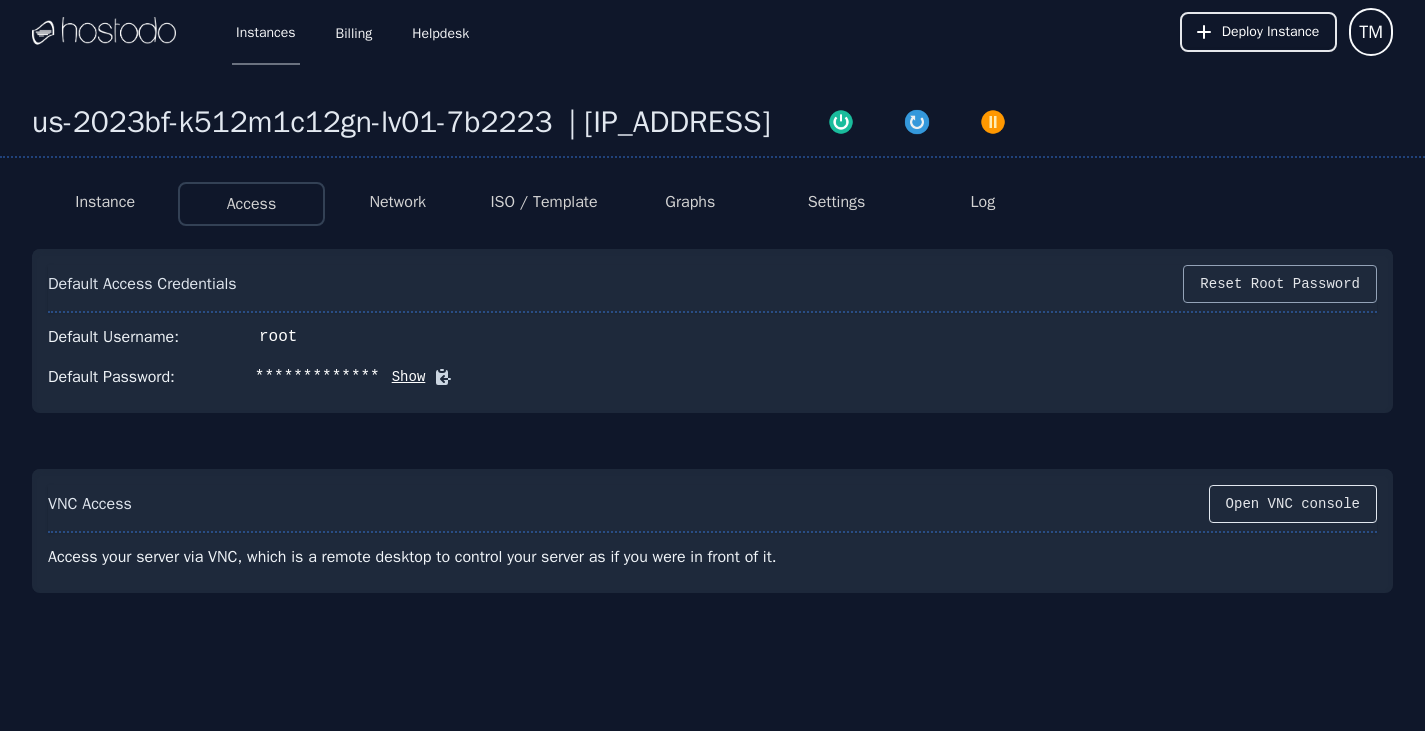 click on "Reset Root Password" at bounding box center [1280, 284] 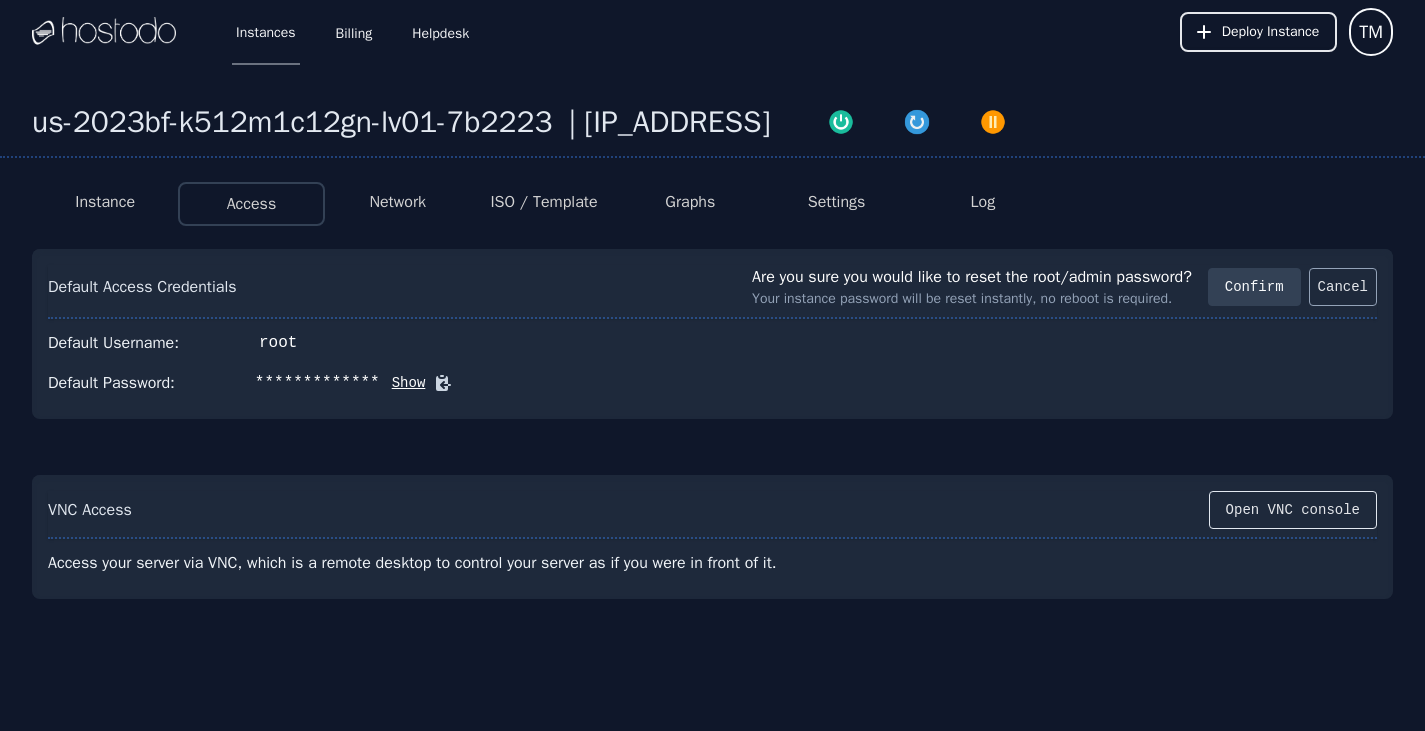 click on "Cancel" at bounding box center [1343, 287] 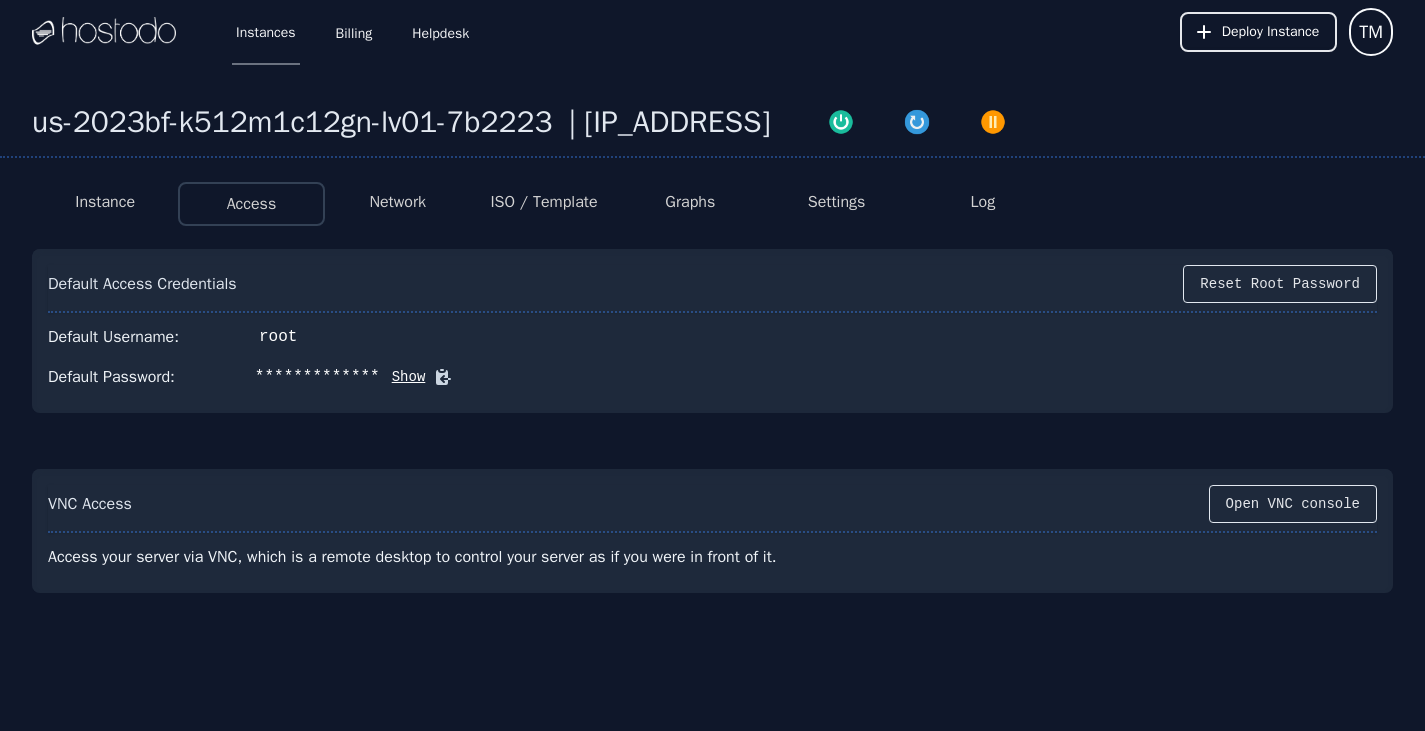 click on "Show" at bounding box center [403, 377] 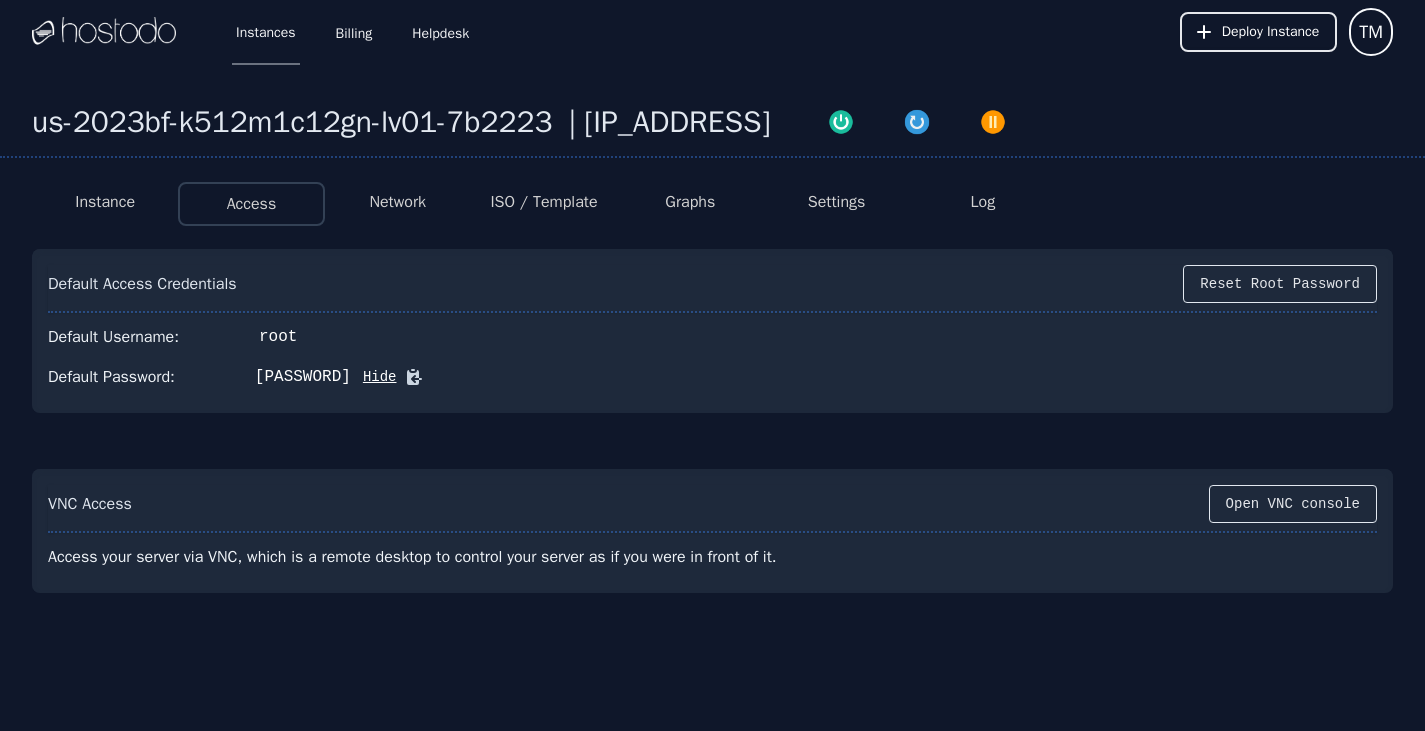 click 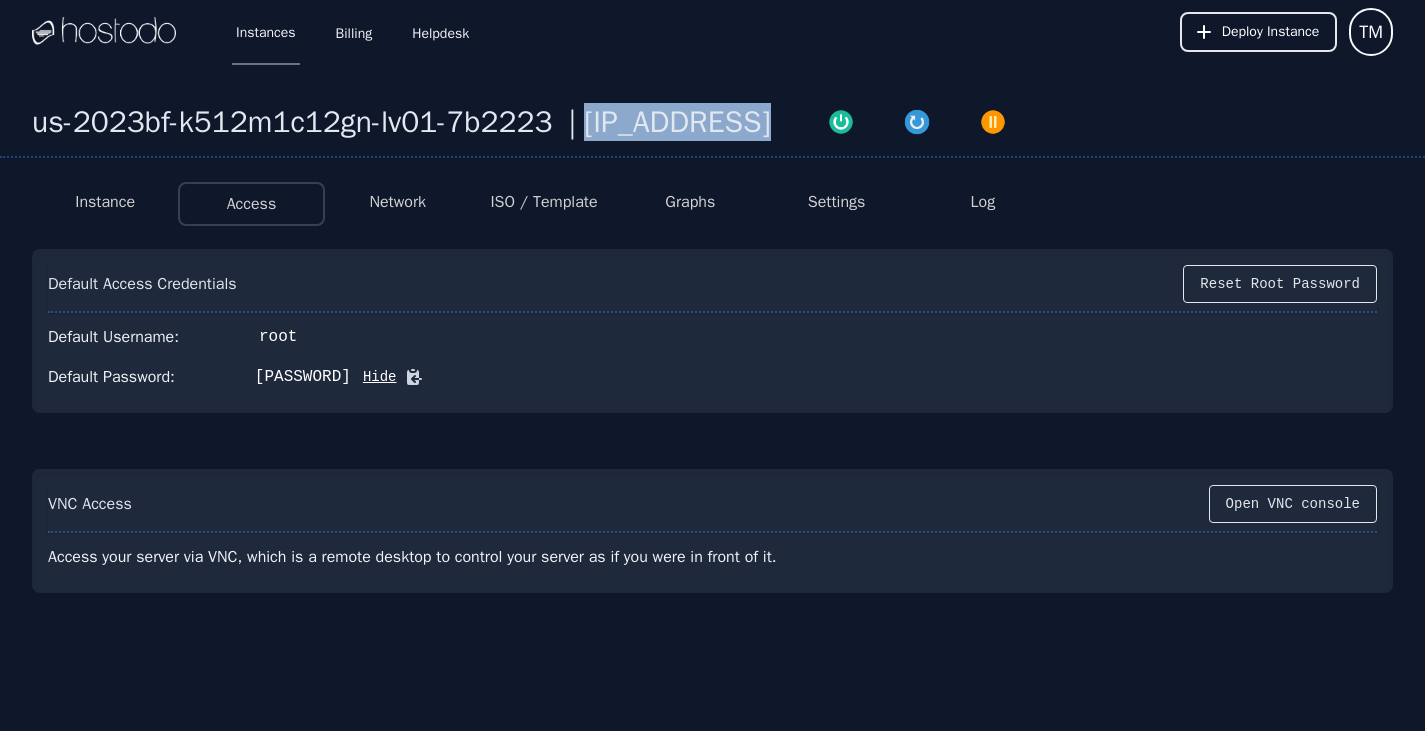 drag, startPoint x: 674, startPoint y: 125, endPoint x: 831, endPoint y: 129, distance: 157.05095 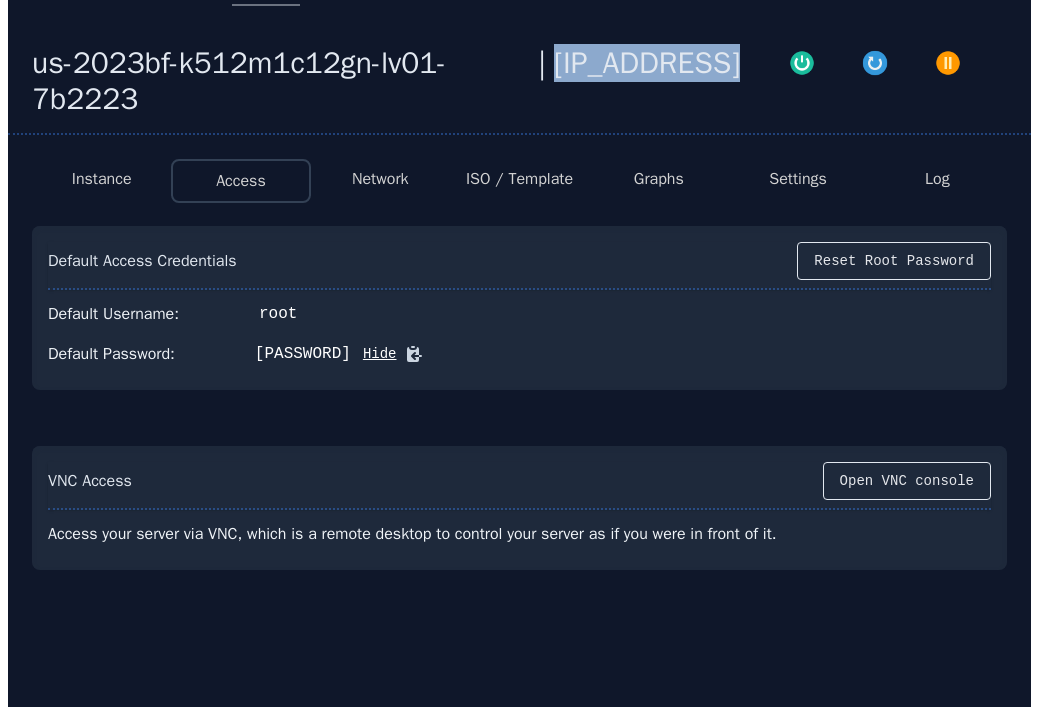 scroll, scrollTop: 0, scrollLeft: 0, axis: both 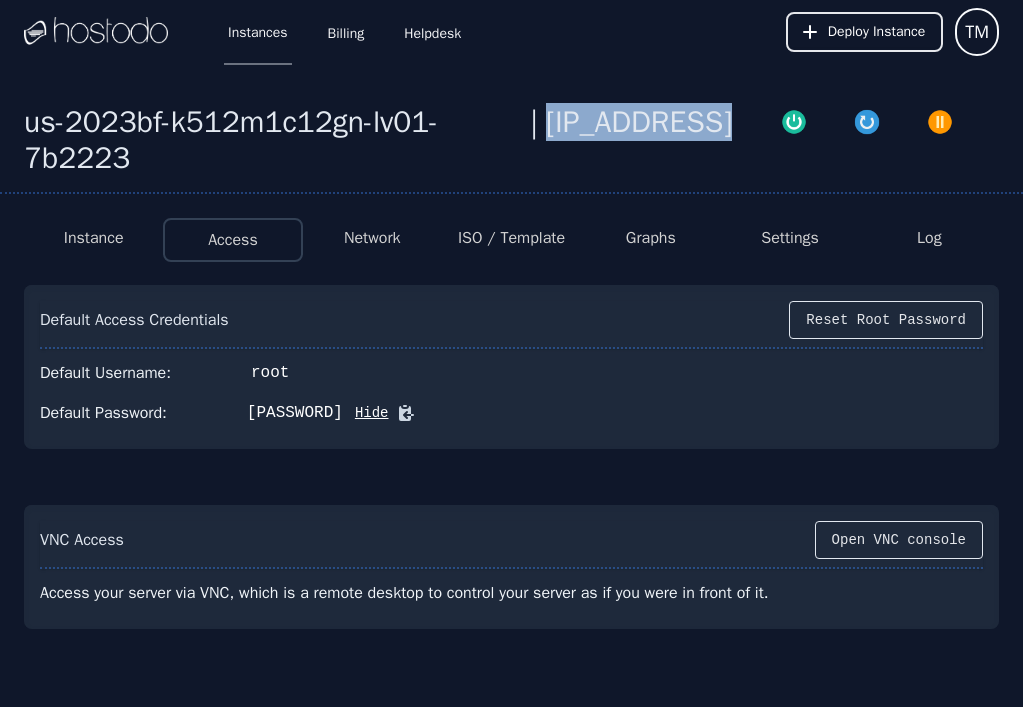 click on "Network" at bounding box center (372, 238) 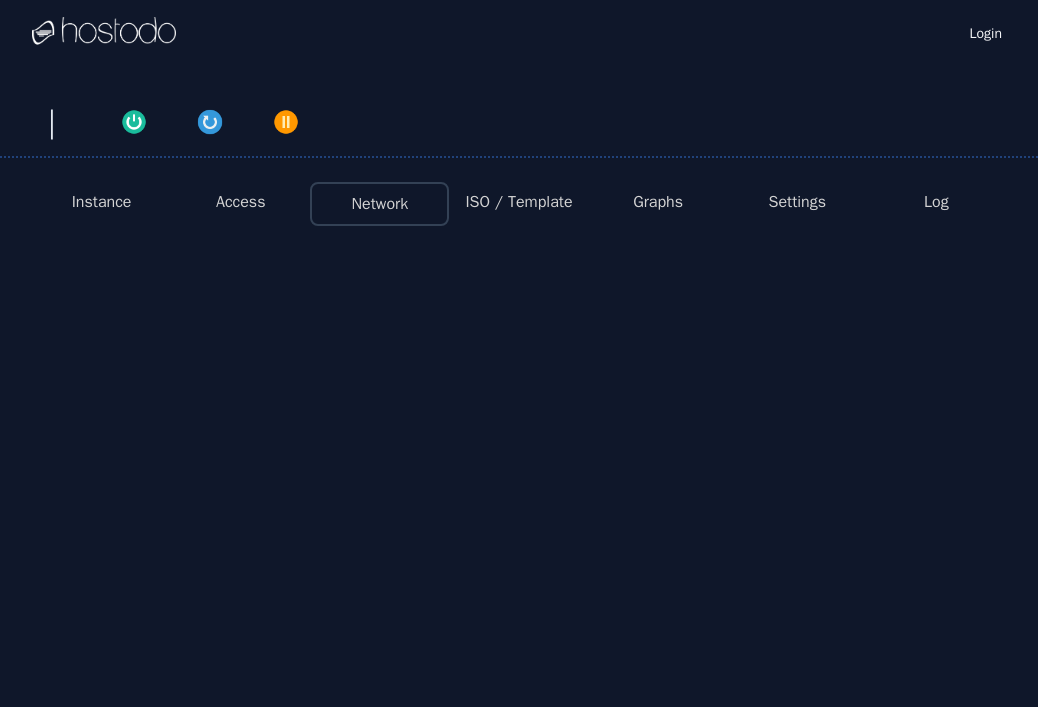 scroll, scrollTop: 0, scrollLeft: 0, axis: both 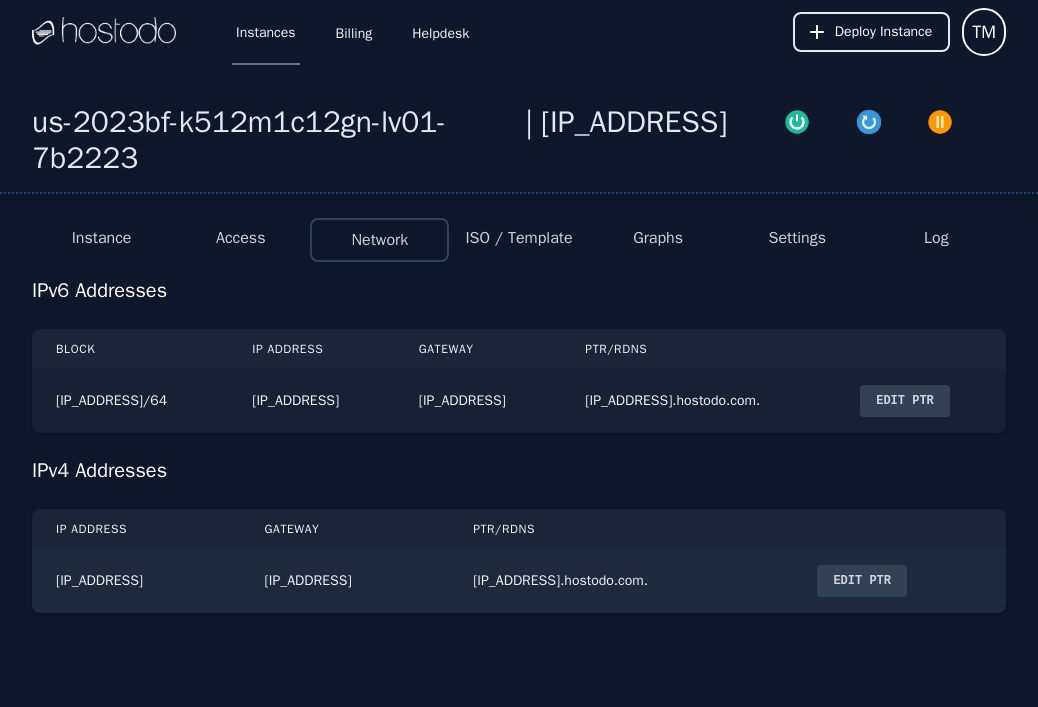 drag, startPoint x: 519, startPoint y: 418, endPoint x: 248, endPoint y: 417, distance: 271.00183 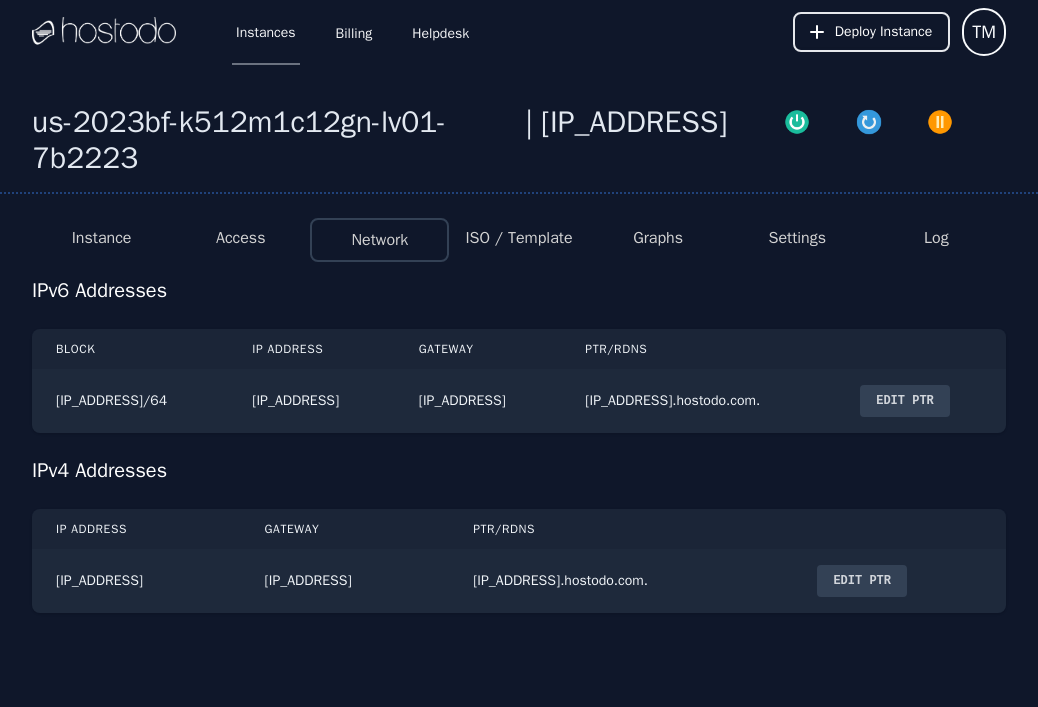copy on "2604:5040:0011::0001" 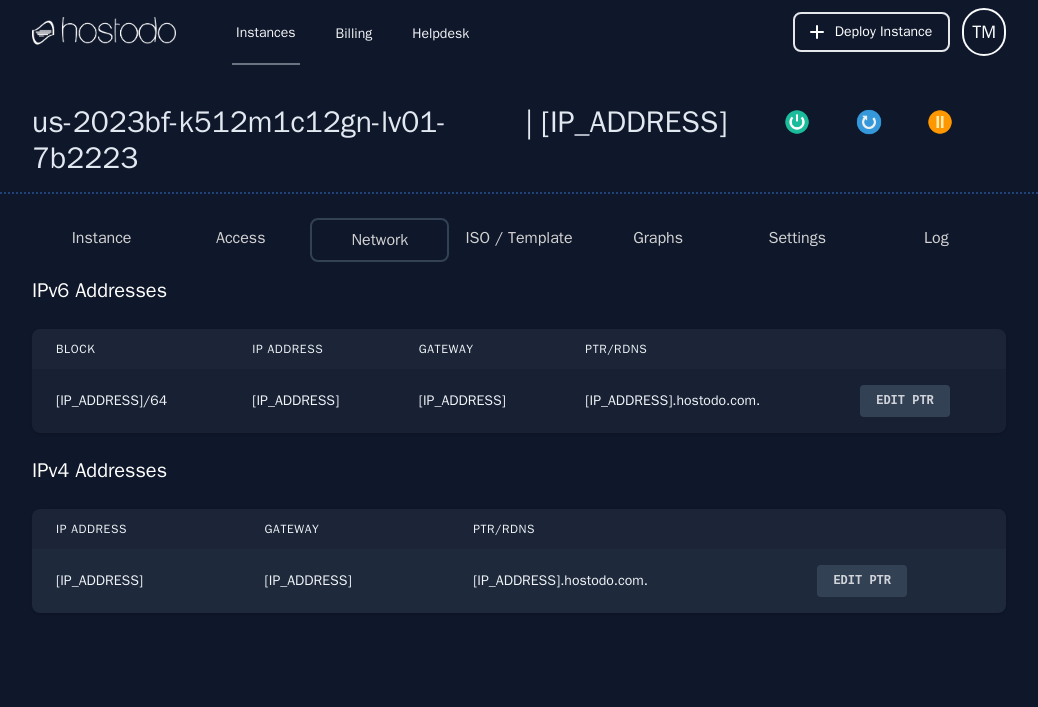 click on "2604:5040:11:219:83c3:82d2:e10c:ad5b" at bounding box center [311, 401] 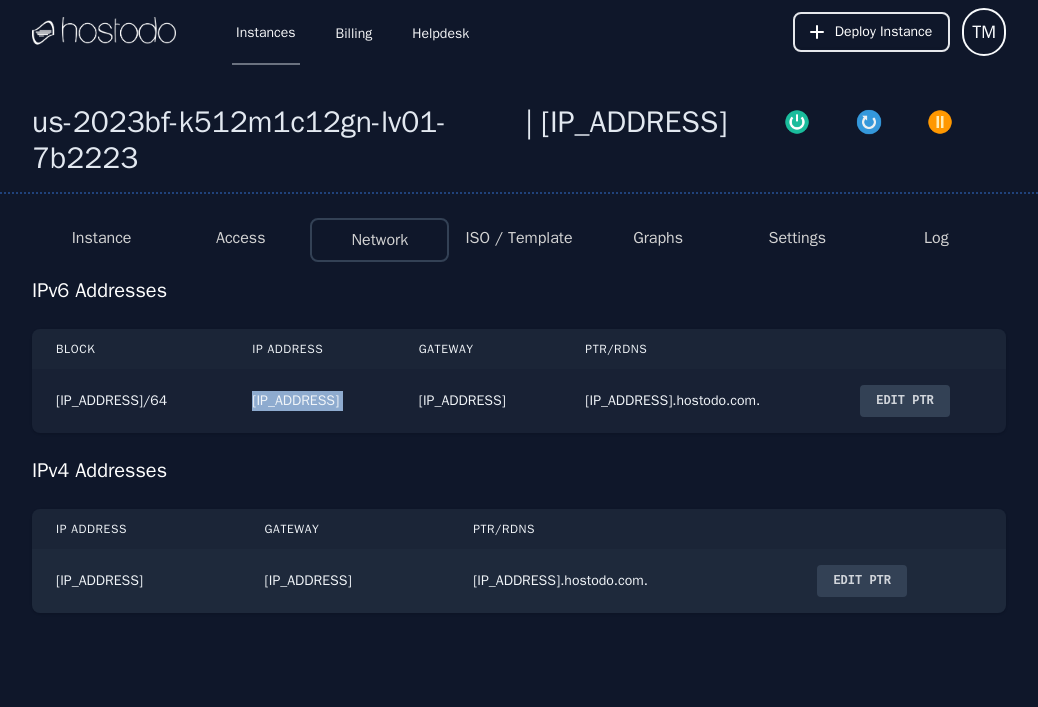click on "2604:5040:11:219:83c3:82d2:e10c:ad5b" at bounding box center (311, 401) 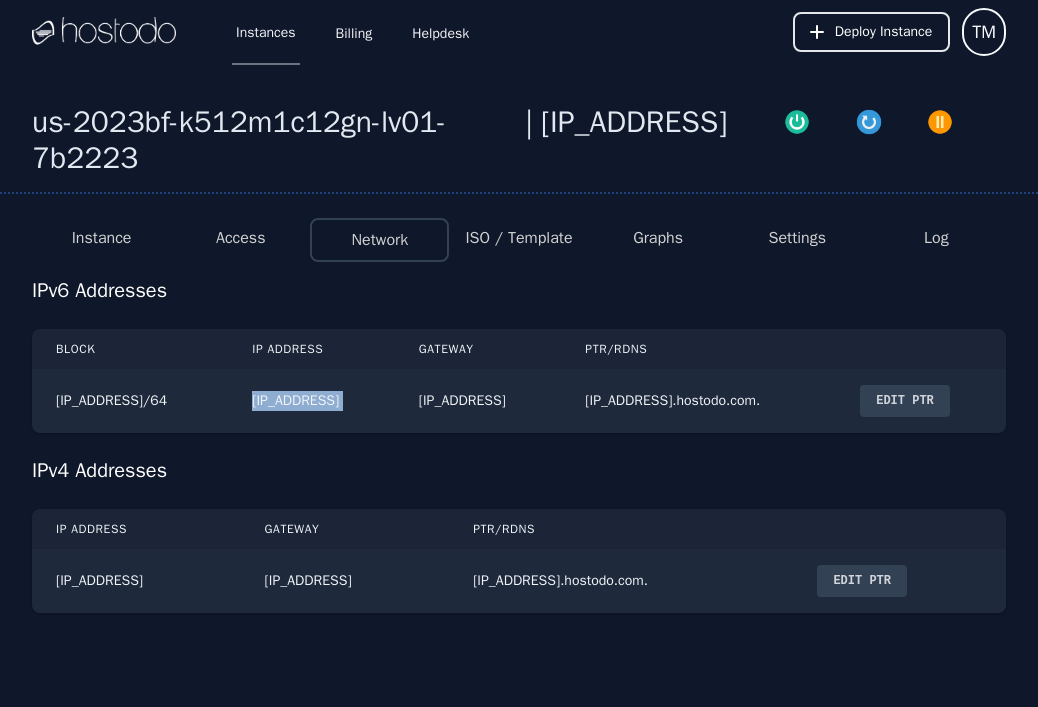 copy on "2604:5040:11:219:83c3:82d2:e10c:ad5b" 